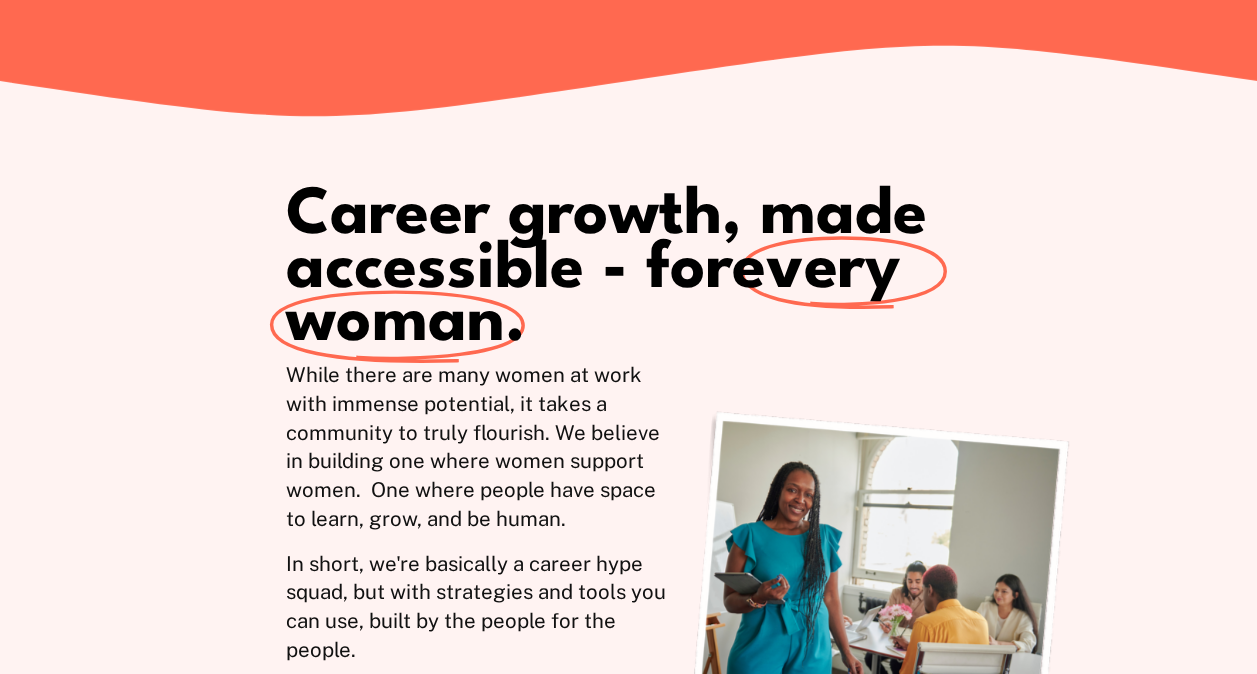scroll, scrollTop: 0, scrollLeft: 0, axis: both 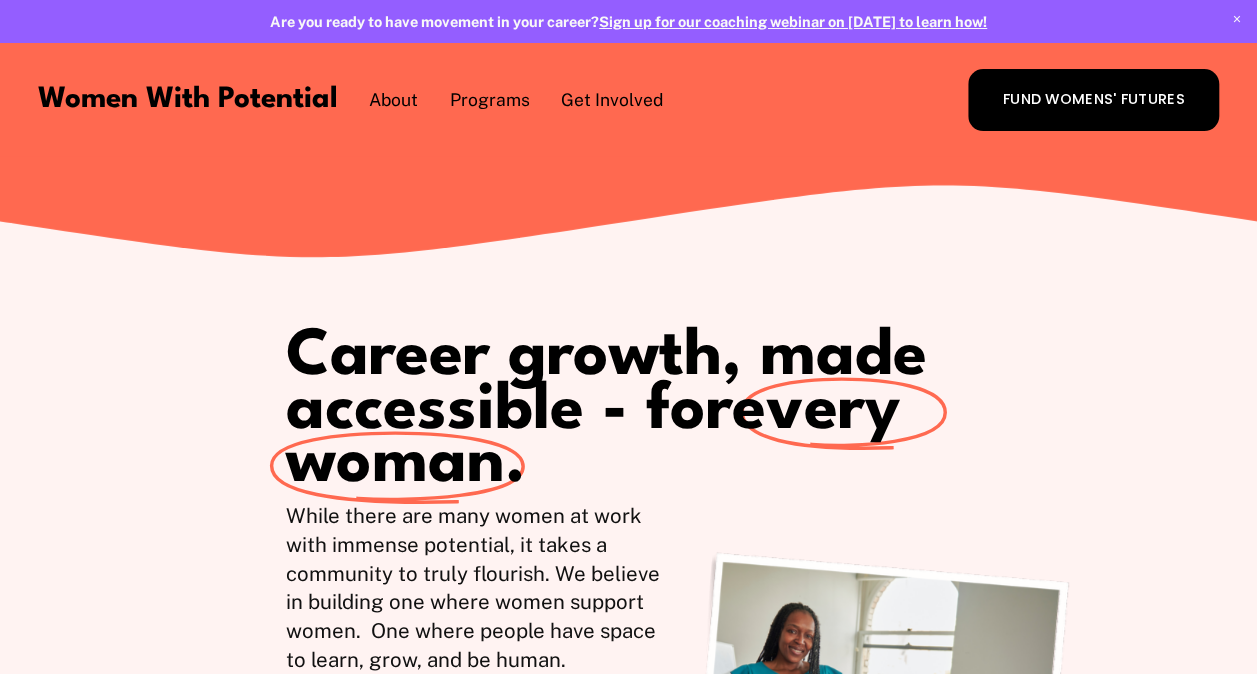 click on "About" at bounding box center [393, 100] 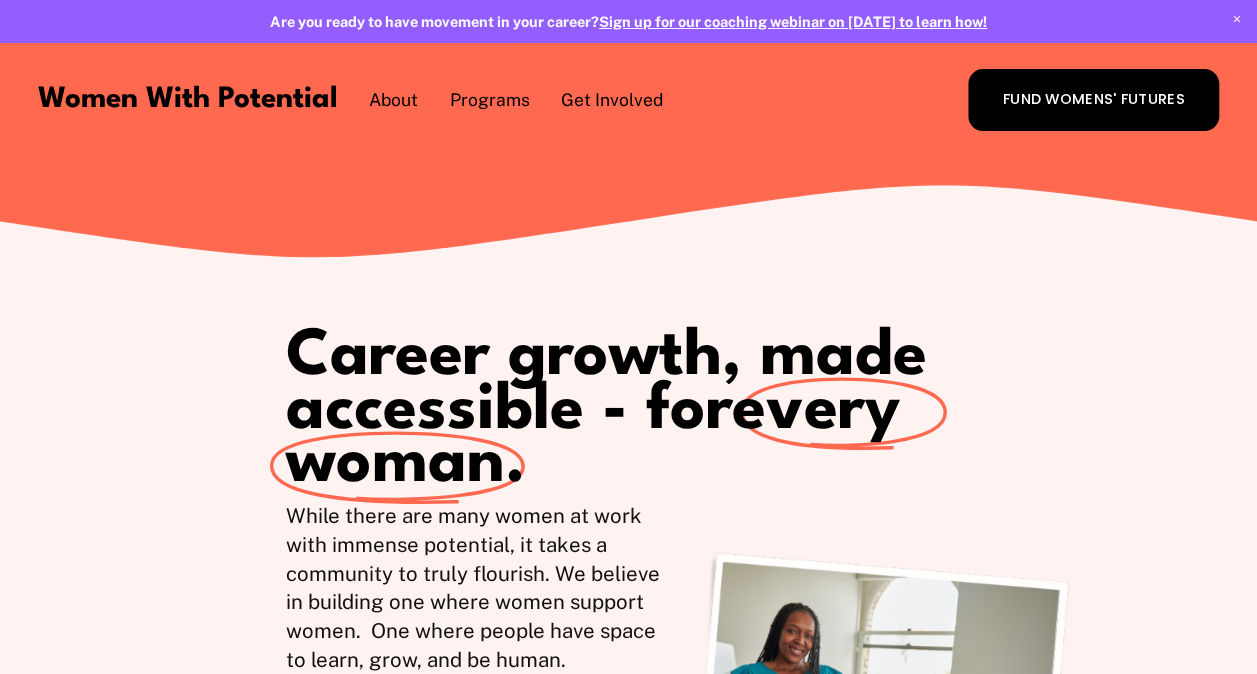 click on "About" at bounding box center (393, 100) 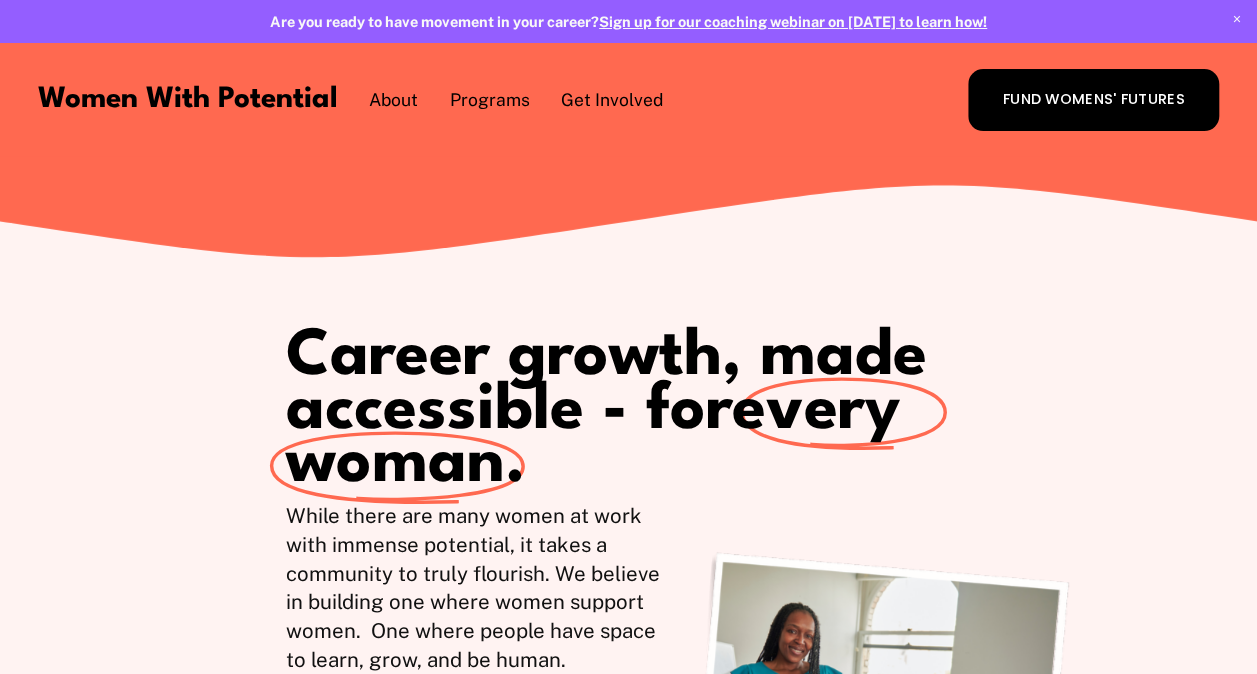 click on "Meet the Board" at bounding box center (0, 0) 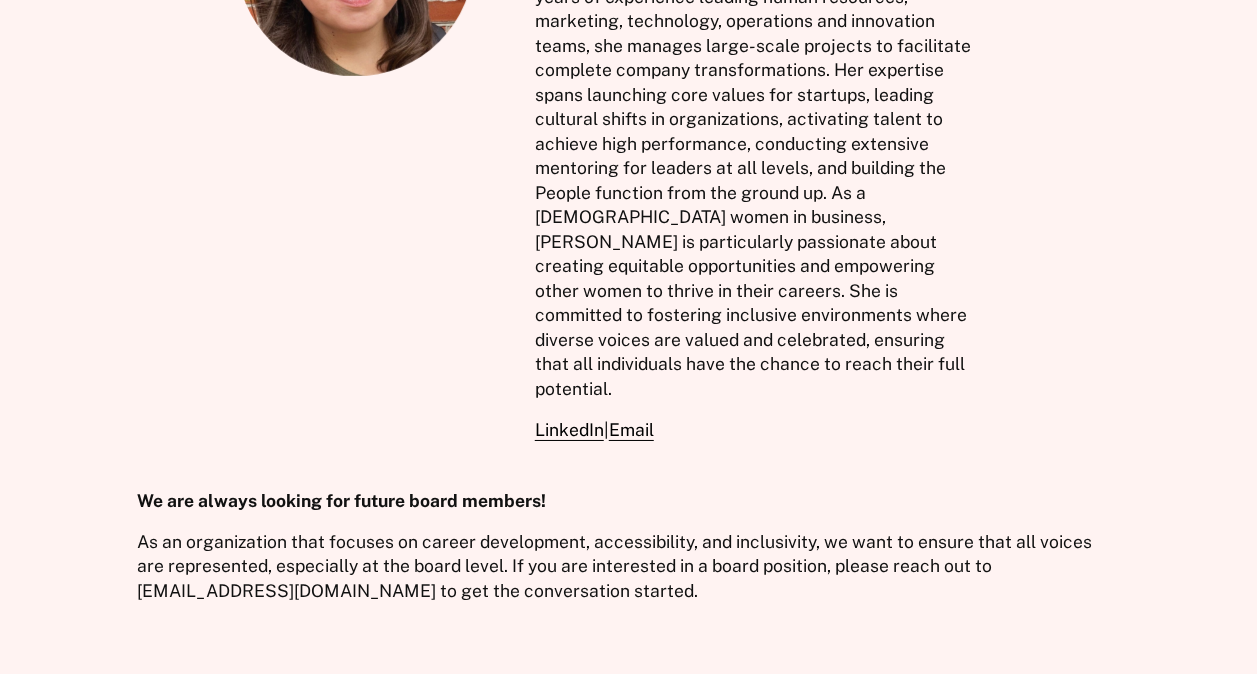 scroll, scrollTop: 3400, scrollLeft: 0, axis: vertical 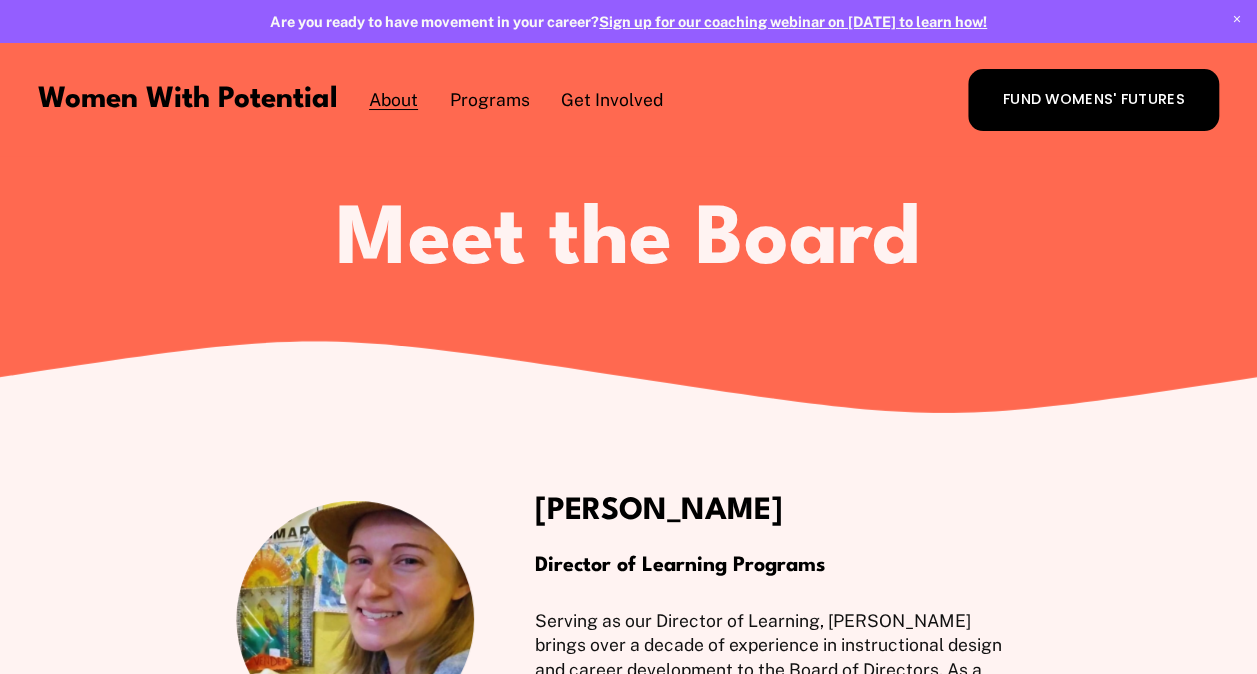 click on "Get Involved" at bounding box center (612, 100) 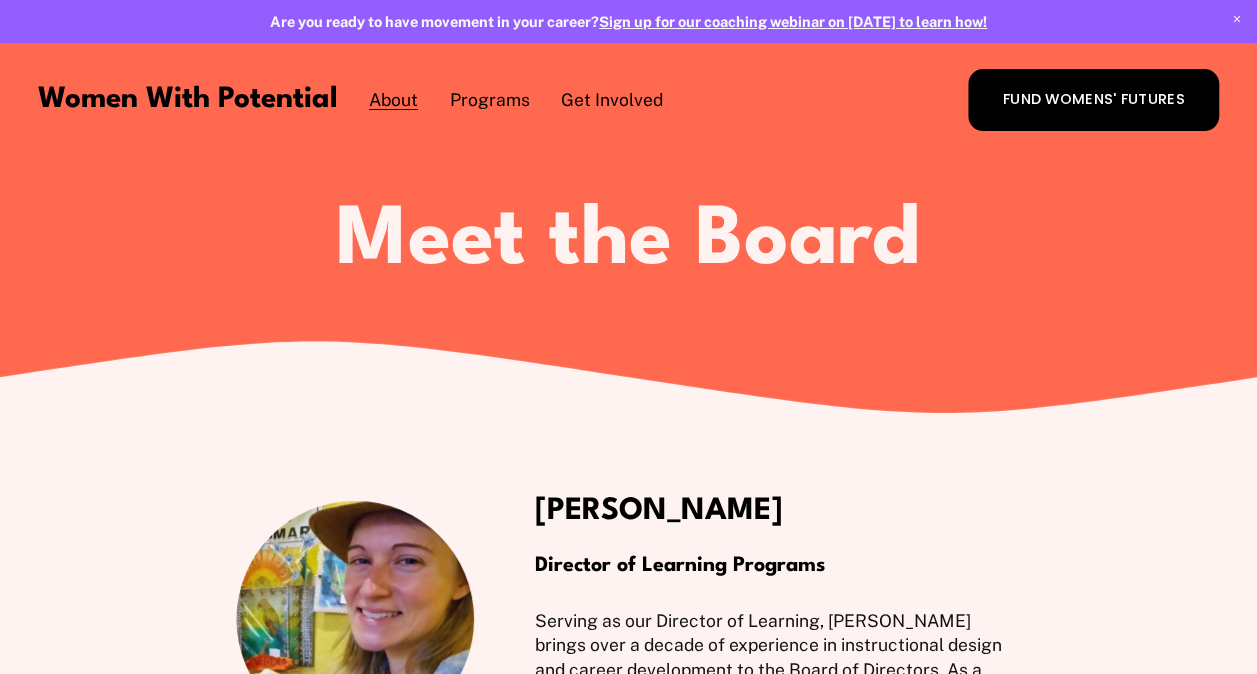 click on "Volunteer" at bounding box center [0, 0] 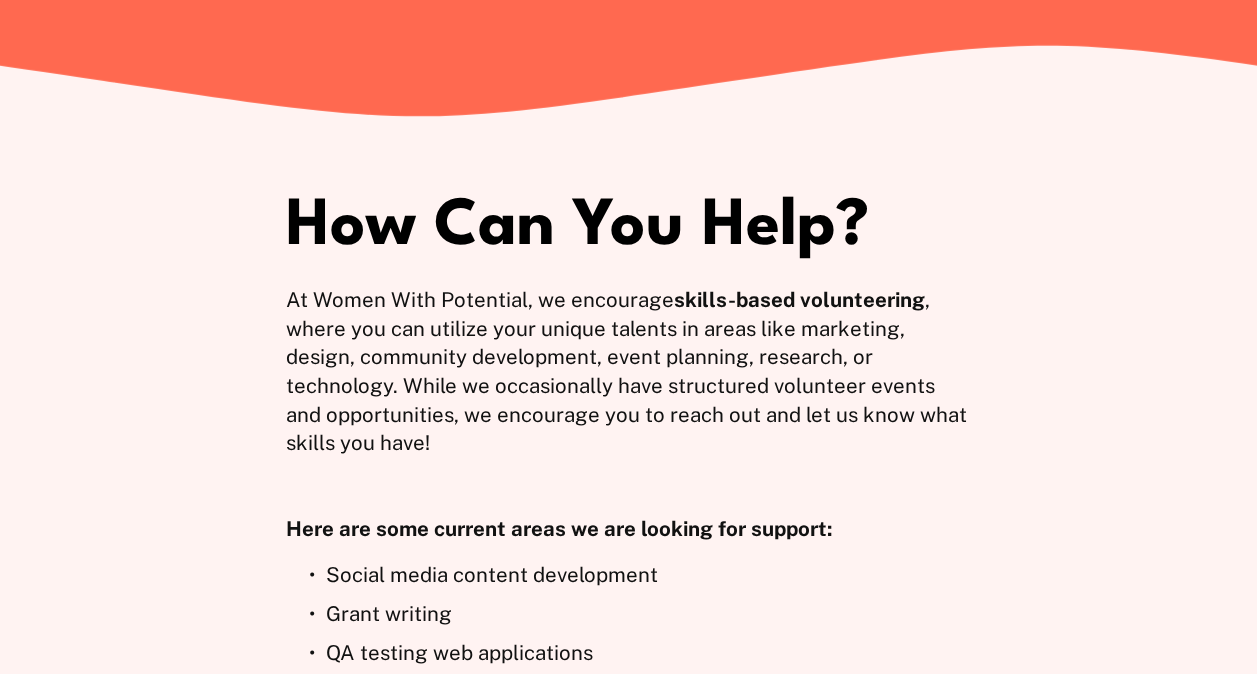 scroll, scrollTop: 0, scrollLeft: 0, axis: both 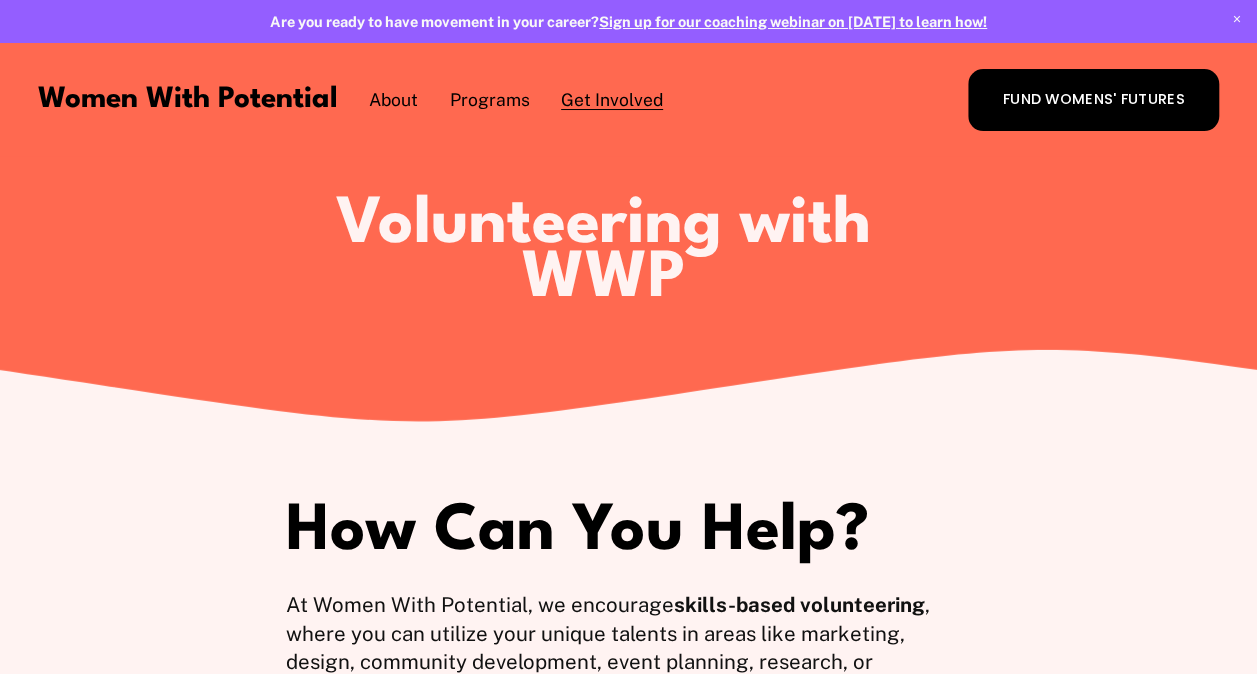 click on "Vision & Values" at bounding box center (0, 0) 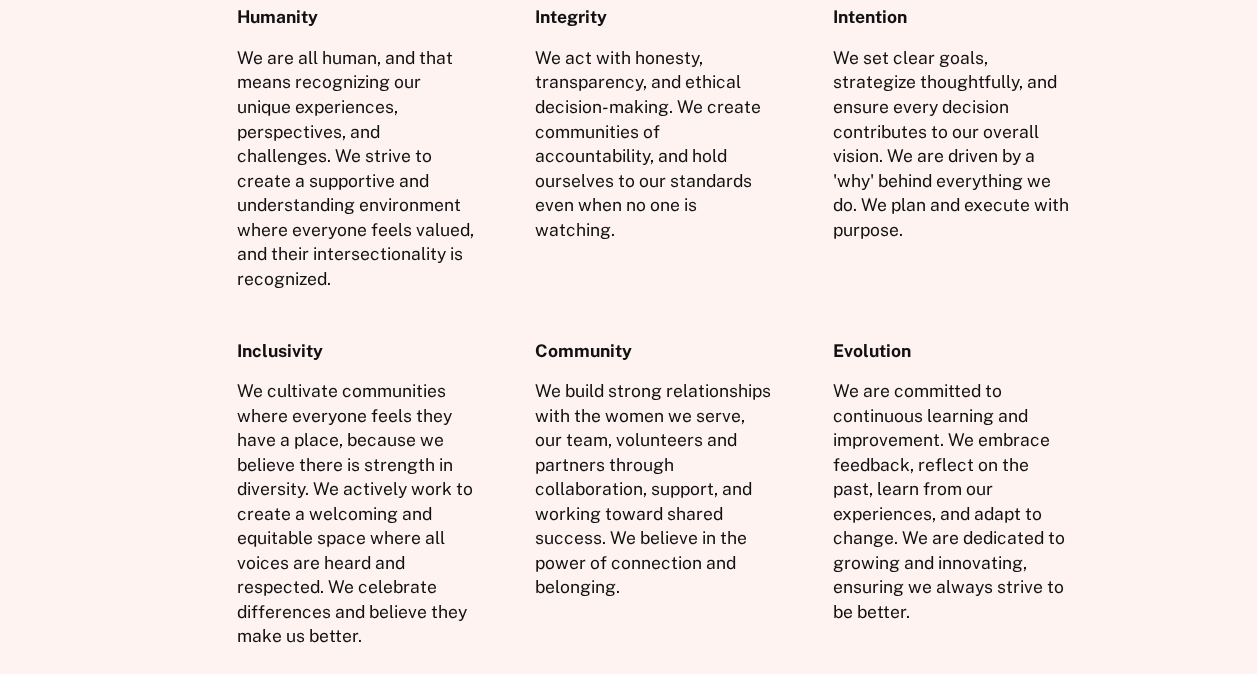 scroll, scrollTop: 0, scrollLeft: 0, axis: both 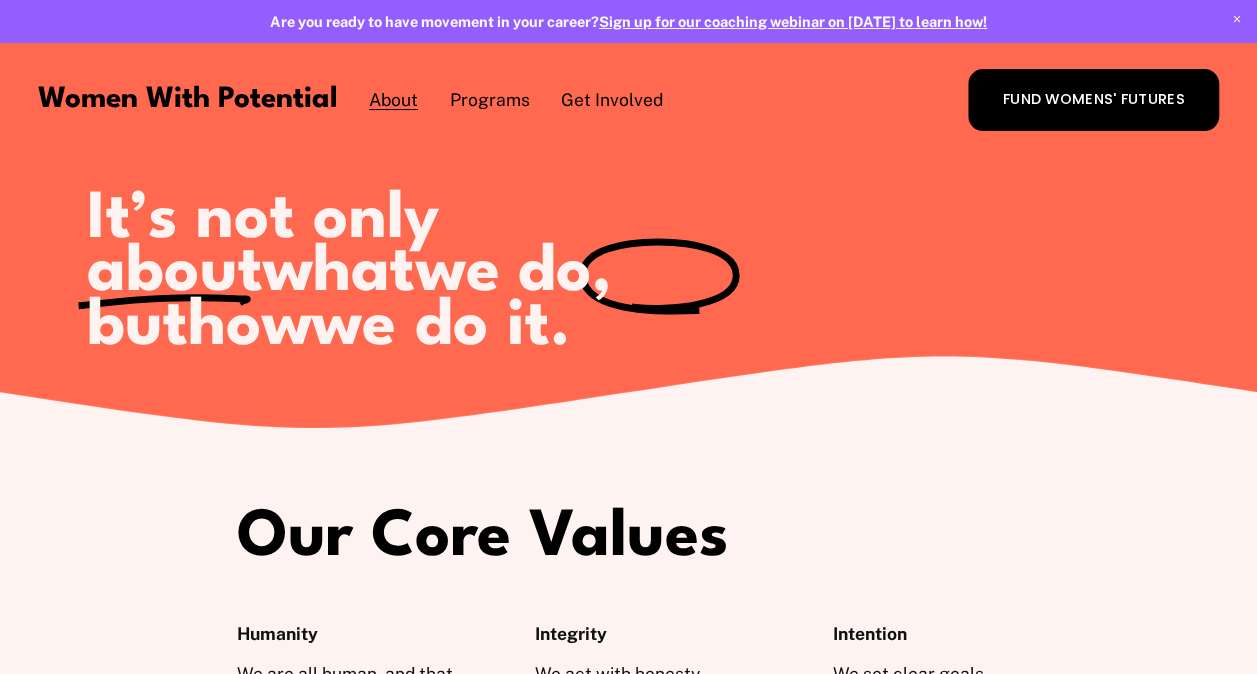 click on "Volunteer" at bounding box center (0, 0) 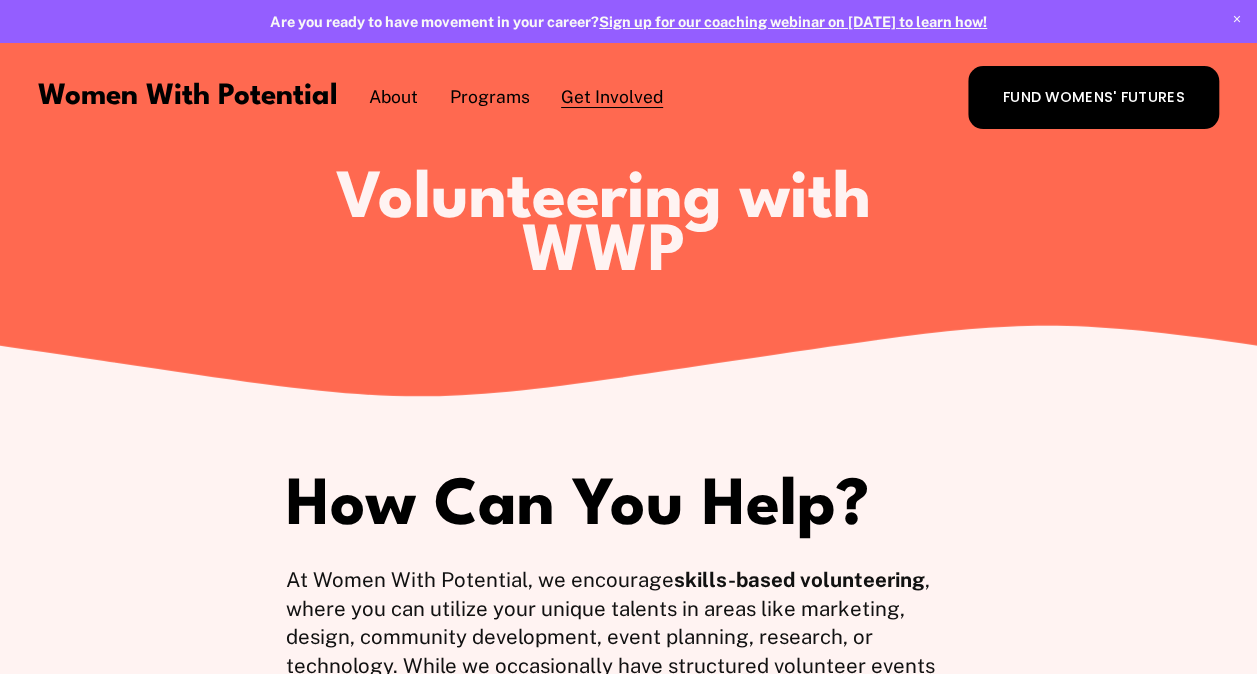 scroll, scrollTop: 0, scrollLeft: 0, axis: both 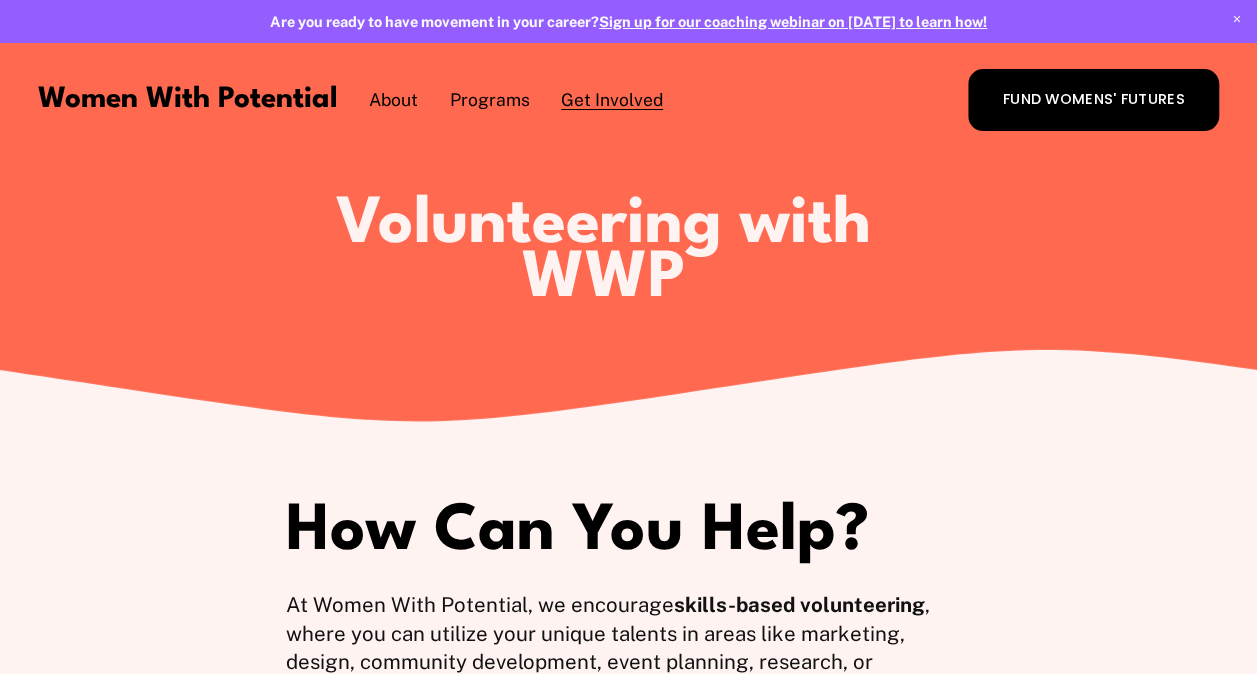 click on "Get Involved" at bounding box center (612, 100) 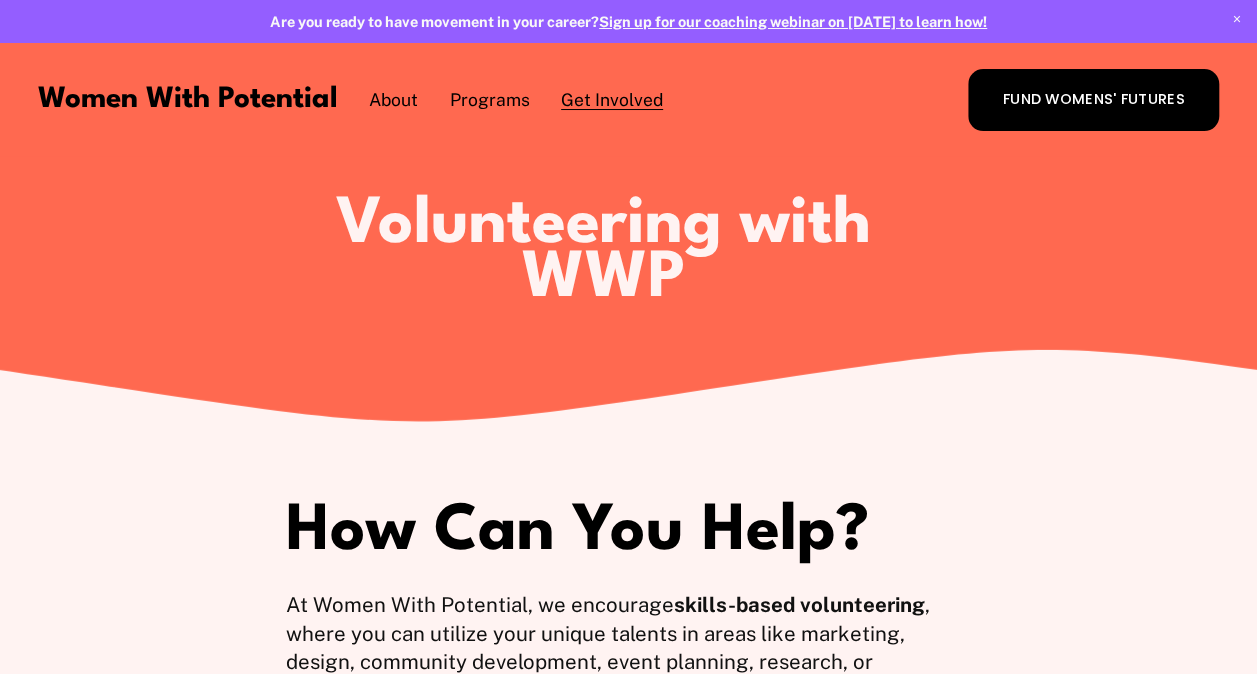 click on "Donate" at bounding box center [0, 0] 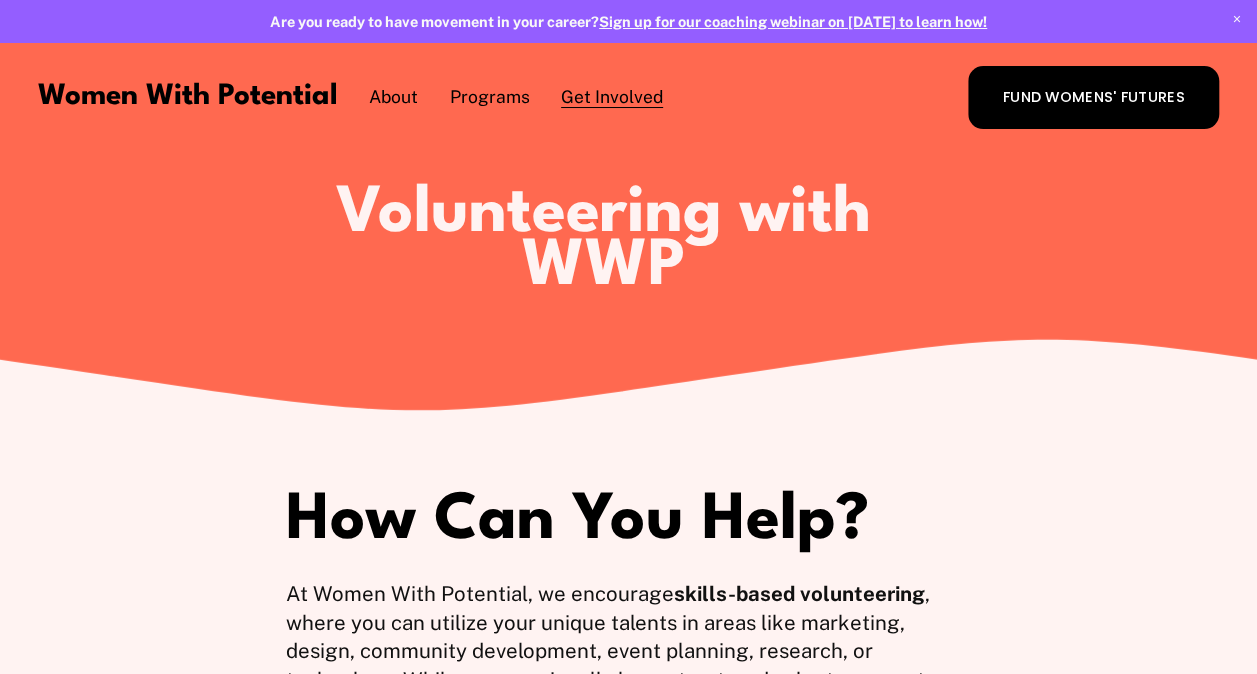 scroll, scrollTop: 0, scrollLeft: 0, axis: both 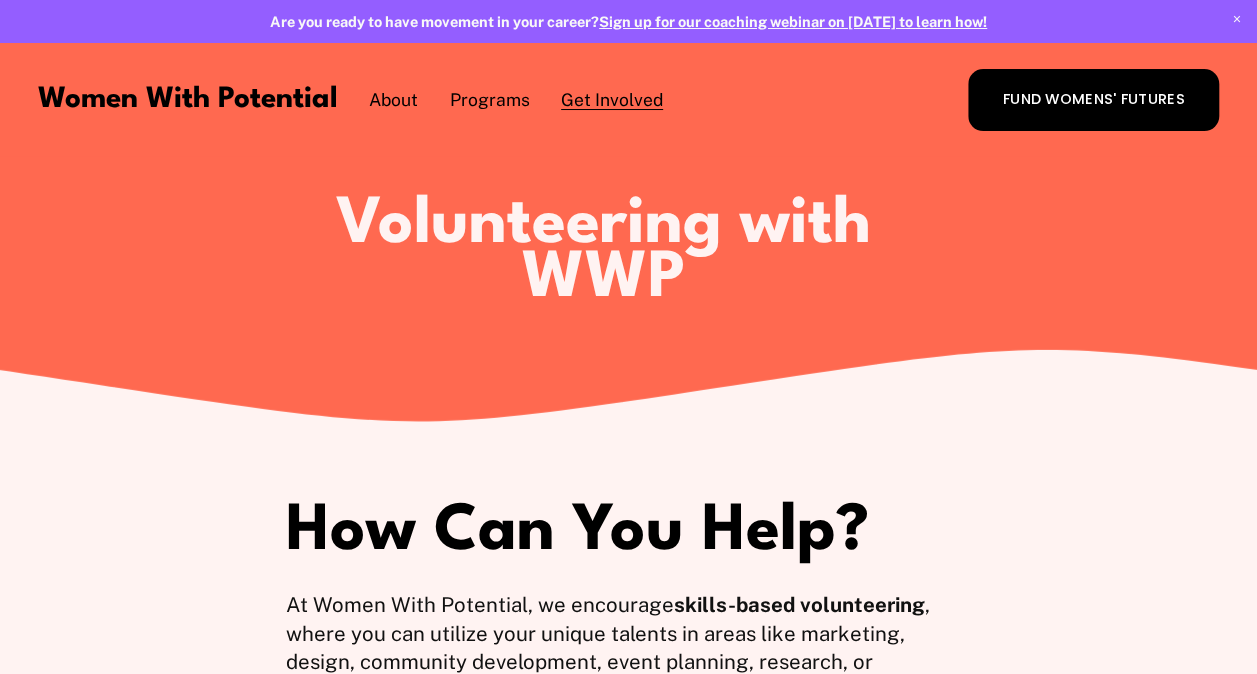 click on "Coach with WWP" at bounding box center [0, 0] 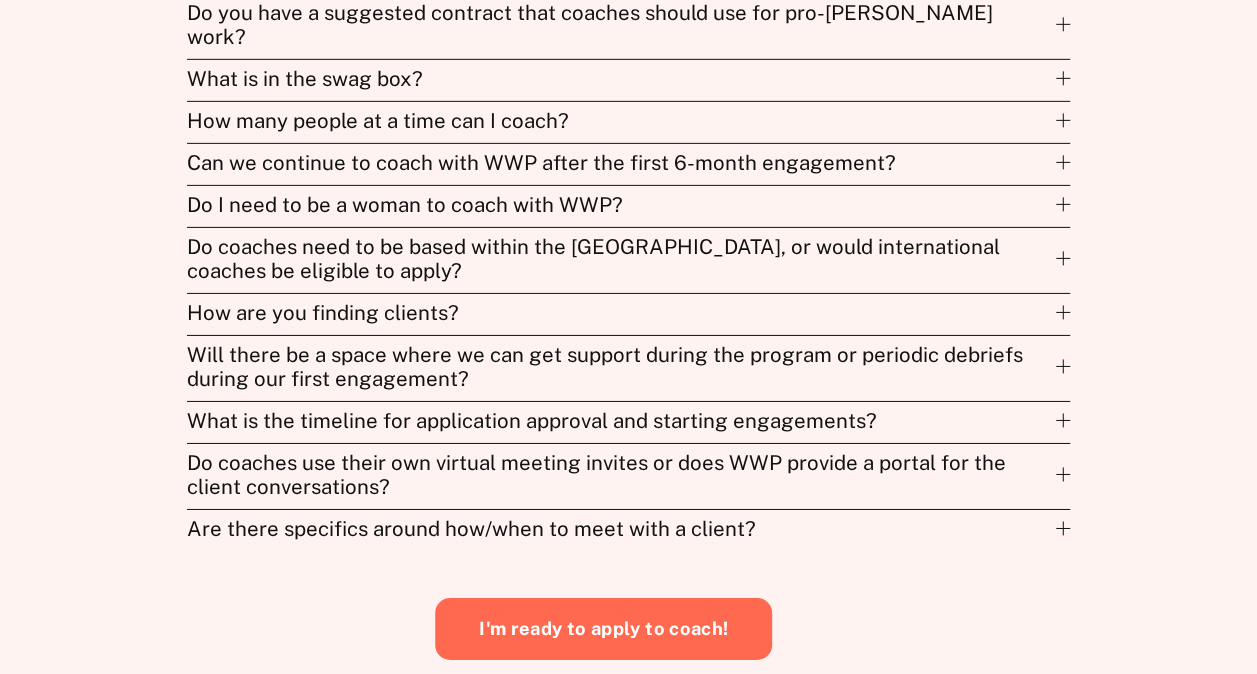 scroll, scrollTop: 3122, scrollLeft: 0, axis: vertical 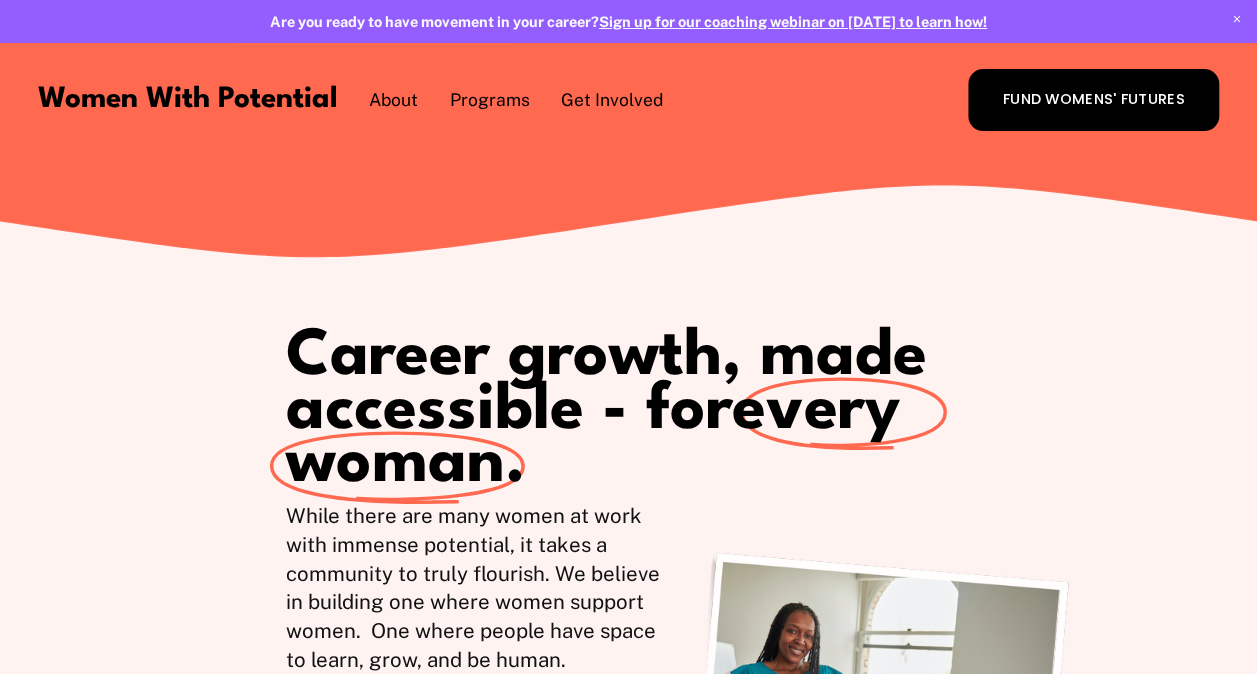 click on "Vision & Values" at bounding box center [0, 0] 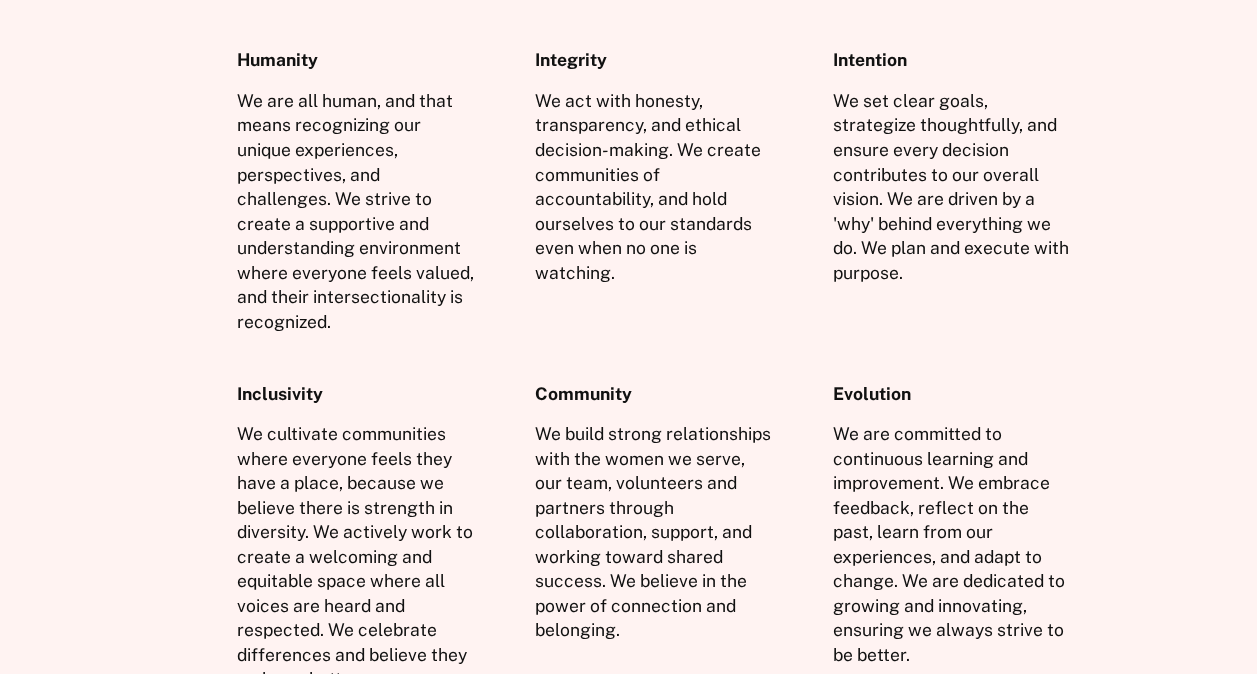 scroll, scrollTop: 600, scrollLeft: 0, axis: vertical 